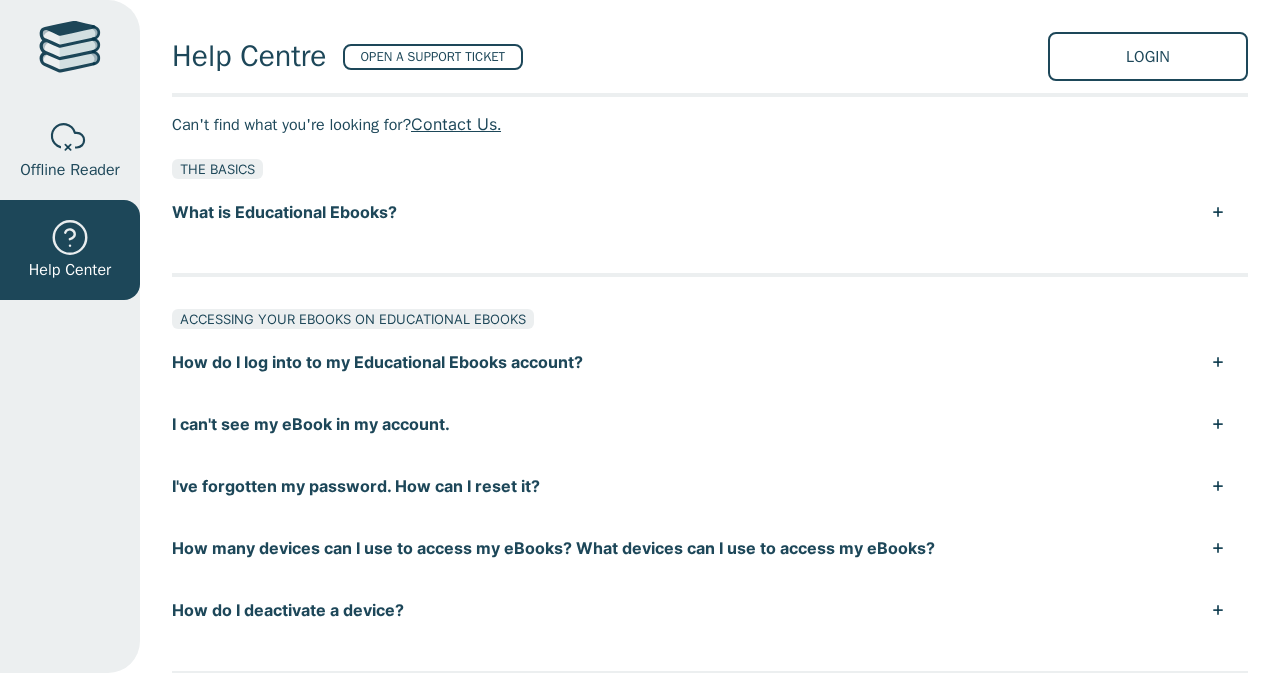scroll, scrollTop: 0, scrollLeft: 0, axis: both 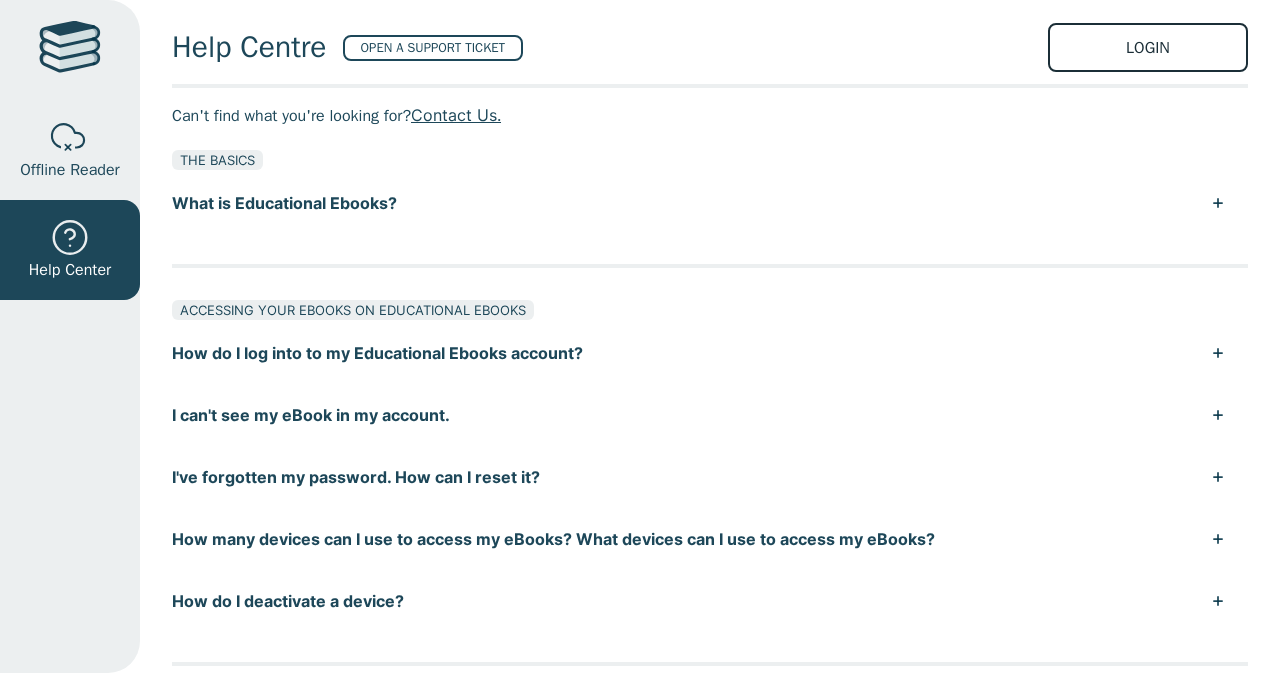 click on "LOGIN" at bounding box center [1148, 47] 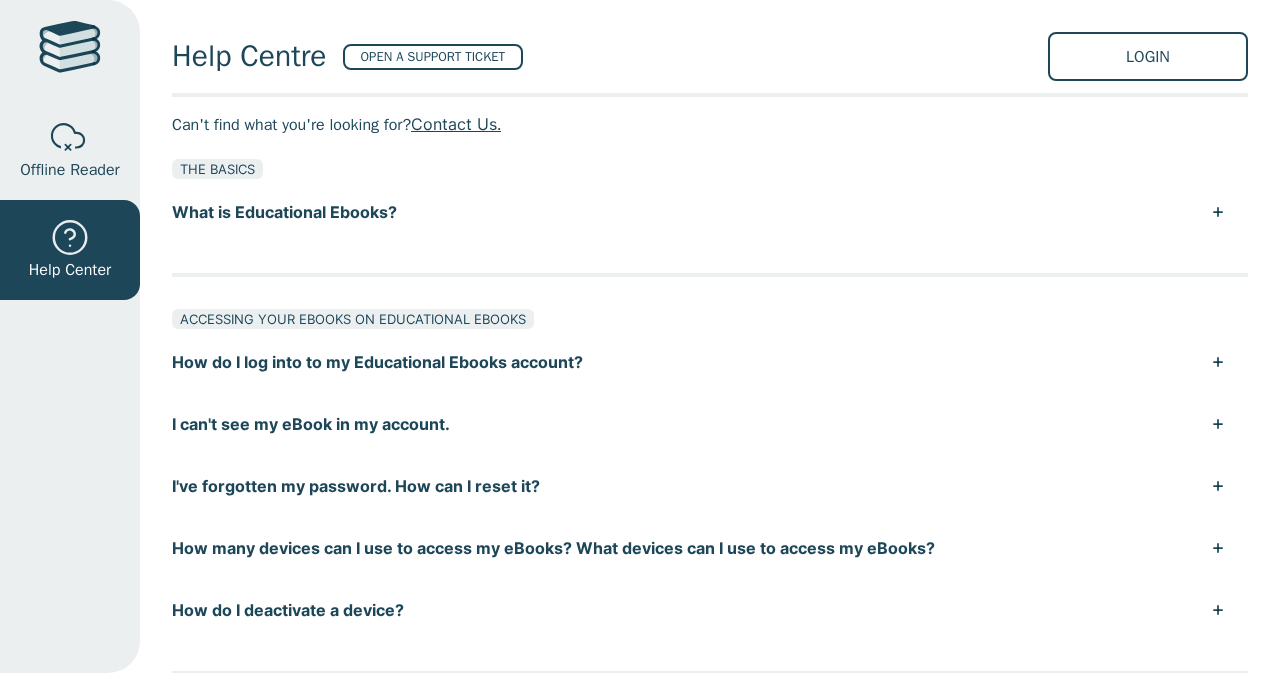 scroll, scrollTop: 0, scrollLeft: 0, axis: both 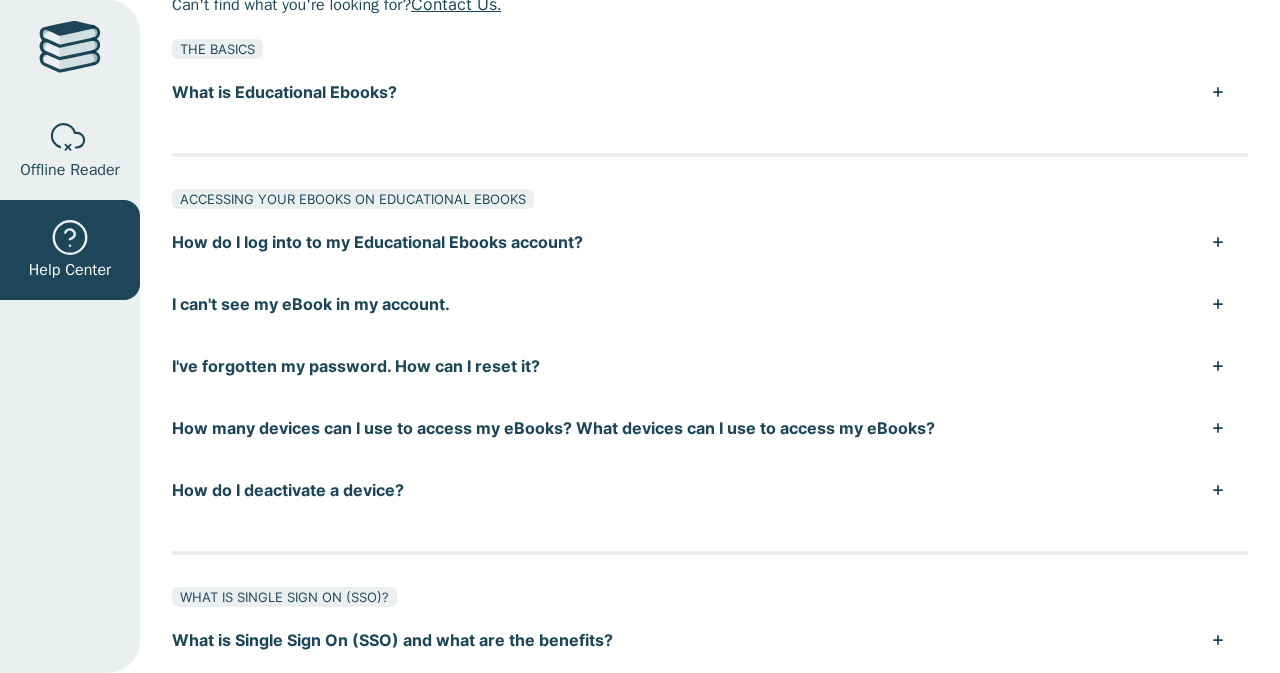 click on "How do I log into to my Educational Ebooks account?" at bounding box center [710, 242] 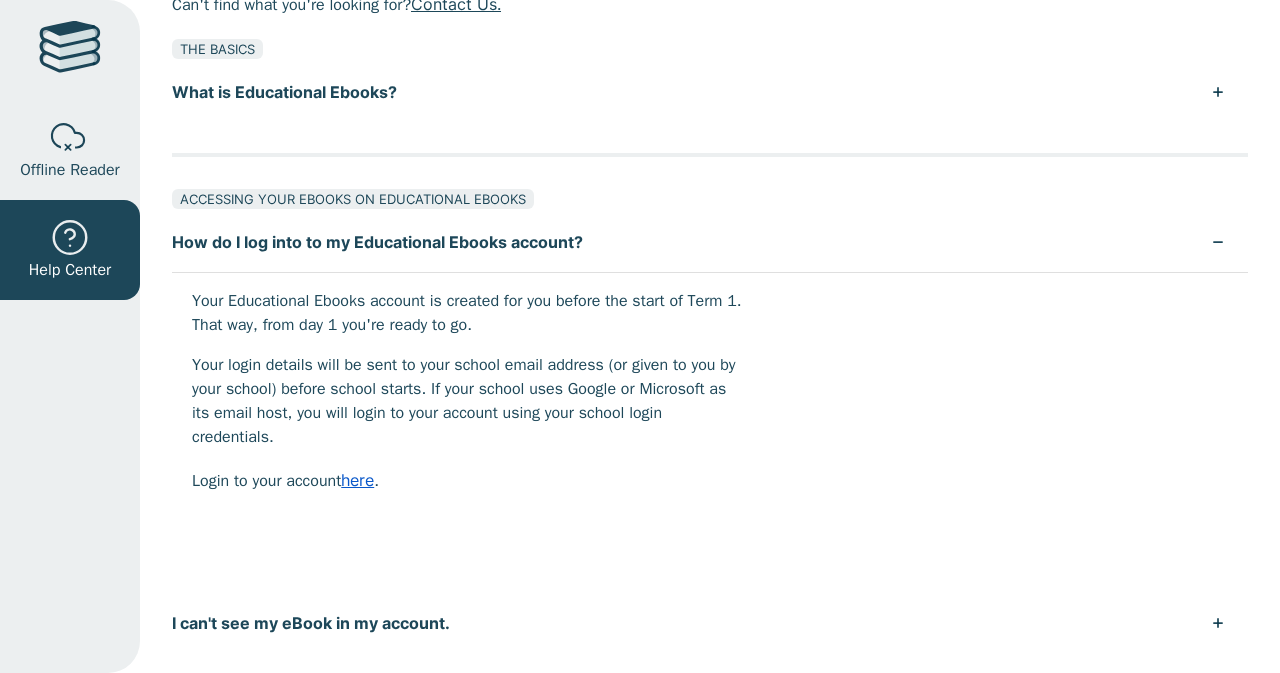 click on "here" at bounding box center (357, 480) 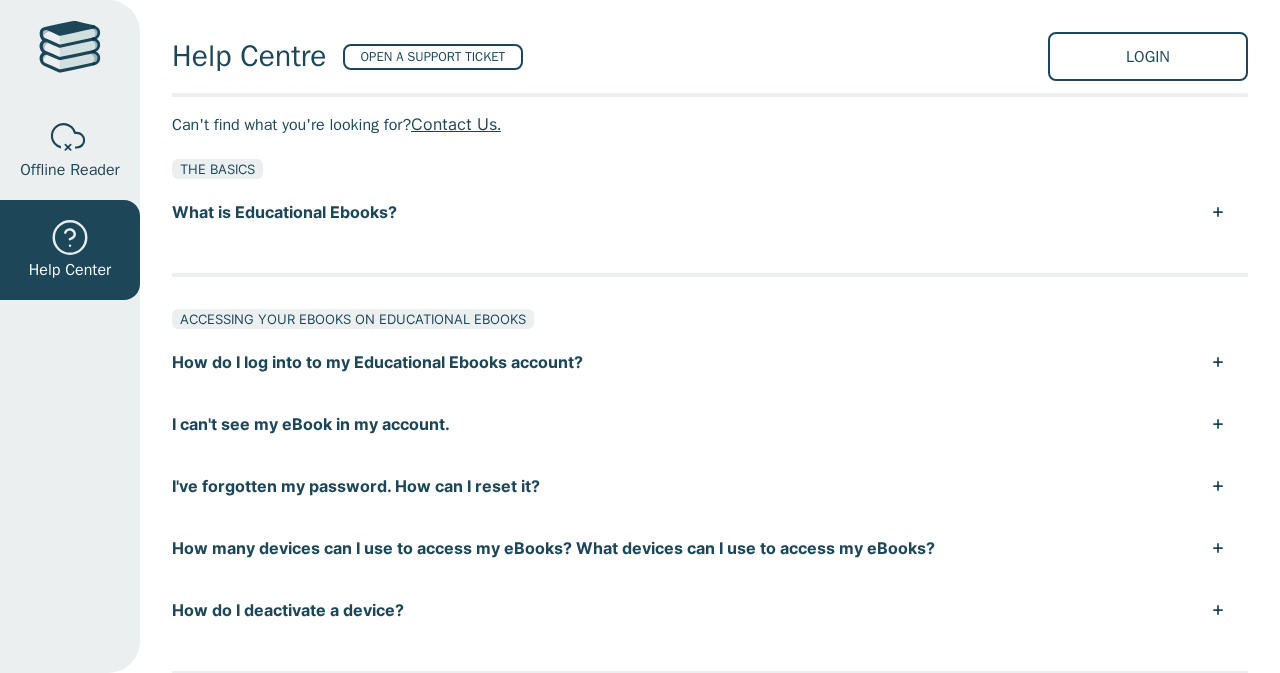 scroll, scrollTop: 0, scrollLeft: 0, axis: both 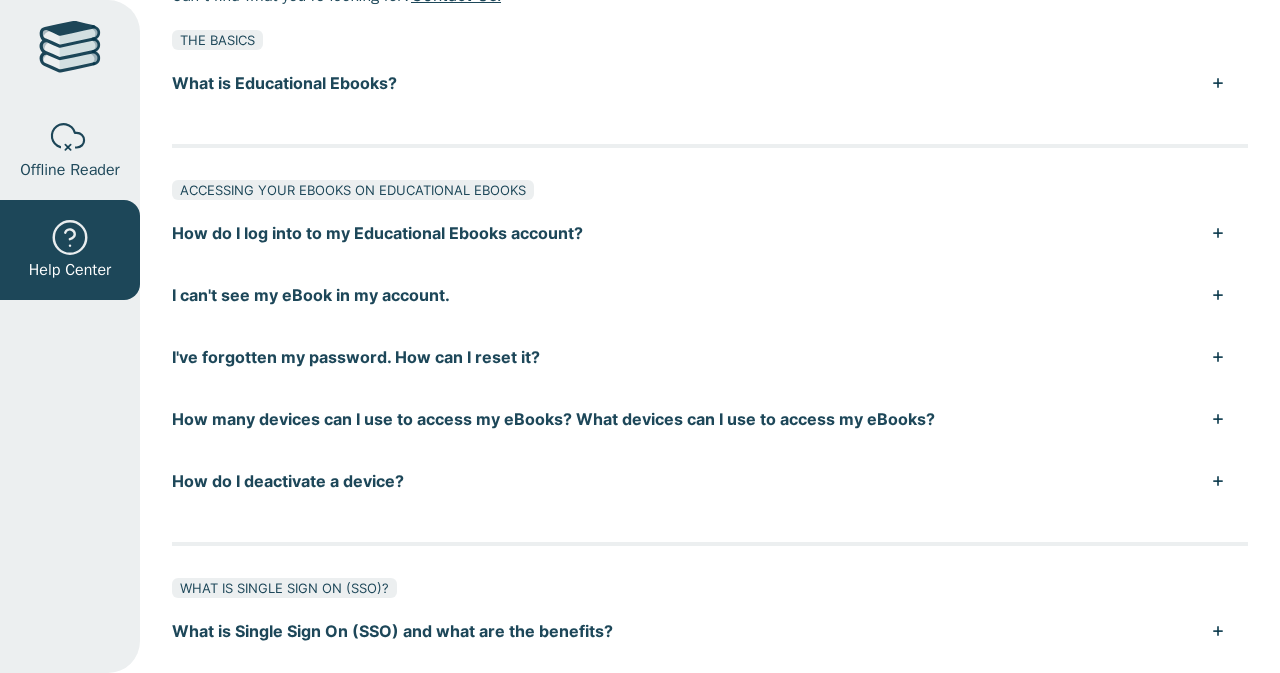 click on "I can't see my eBook in my account." at bounding box center (710, 295) 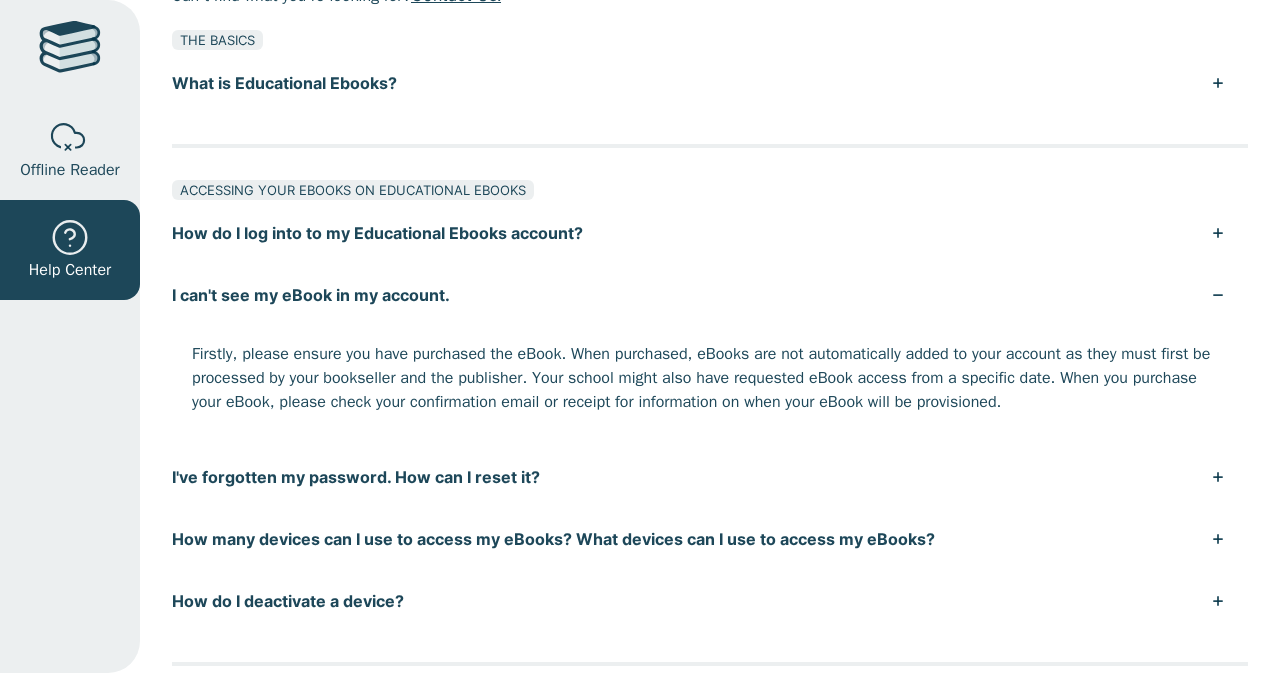 click on "I can't see my eBook in my account." at bounding box center (710, 295) 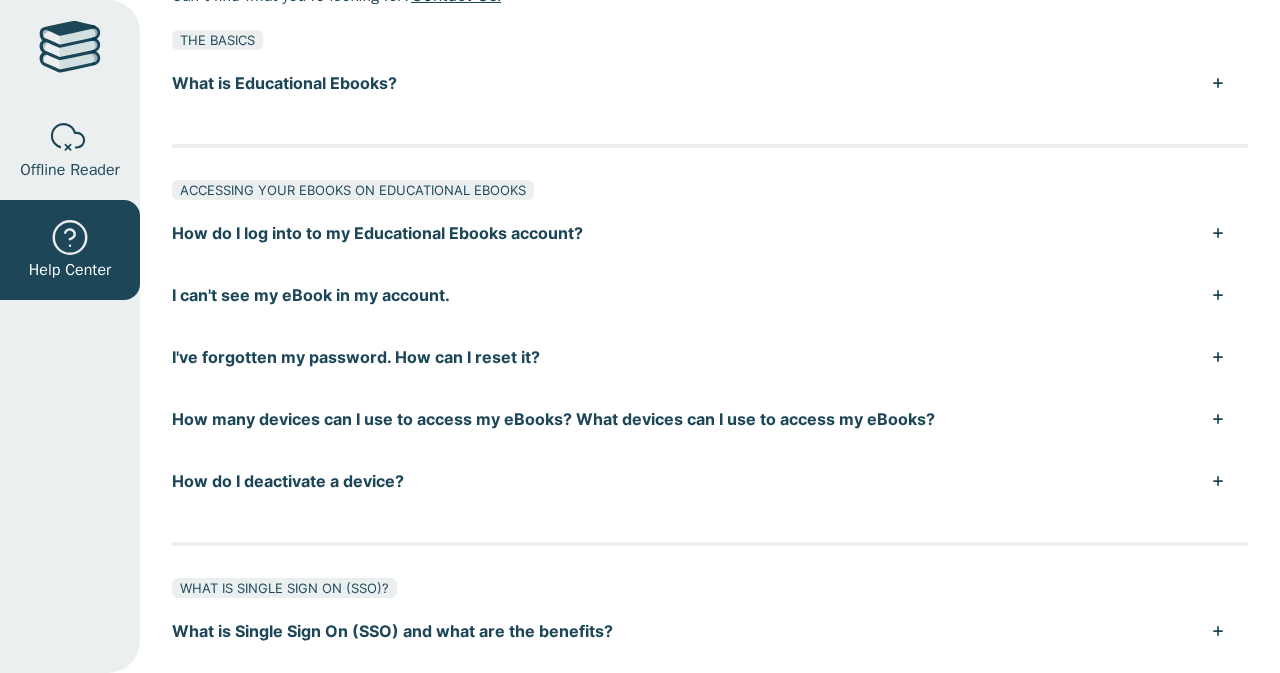 click on "I've forgotten my password. How can I reset it?" at bounding box center [710, 357] 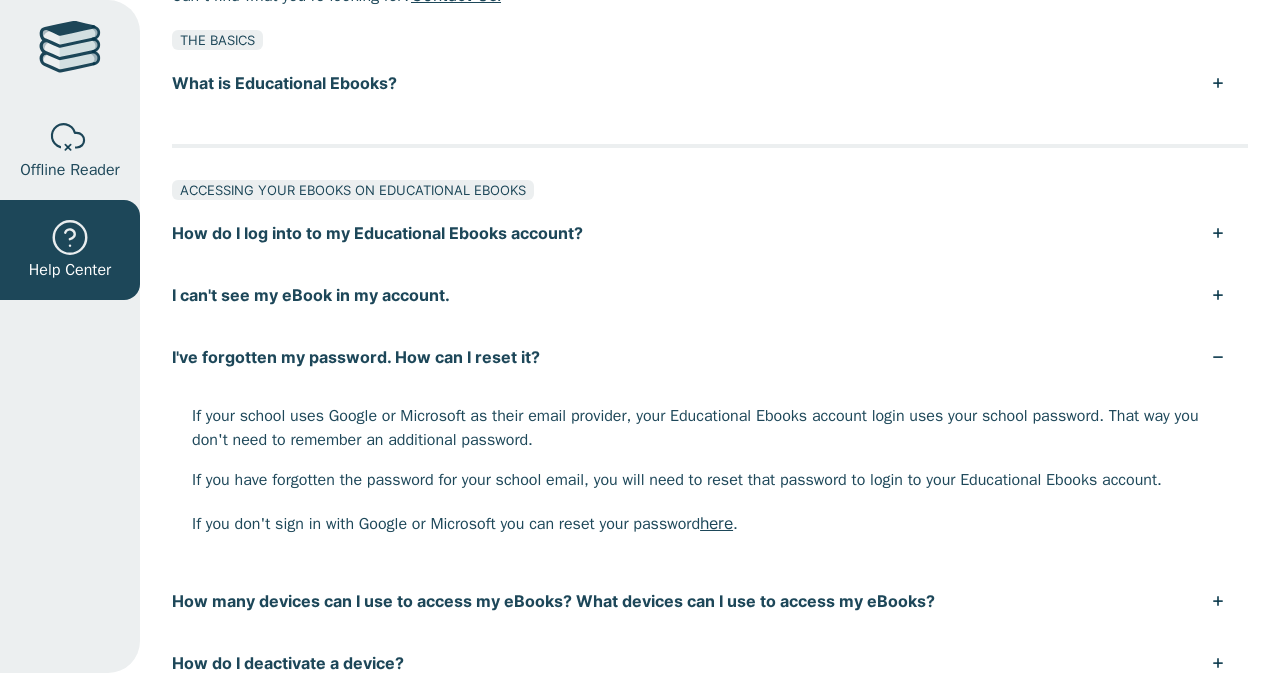 click on "I've forgotten my password. How can I reset it?" at bounding box center [710, 357] 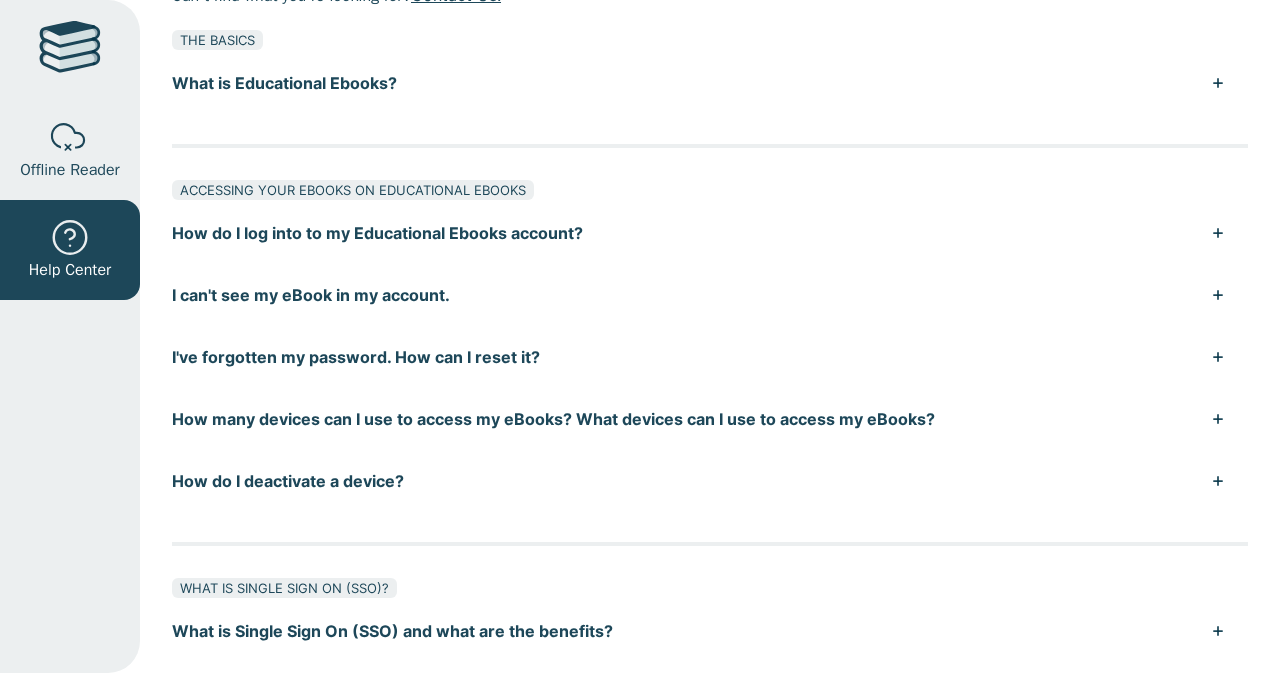 click on "How do I log into to my Educational Ebooks account?" at bounding box center (710, 233) 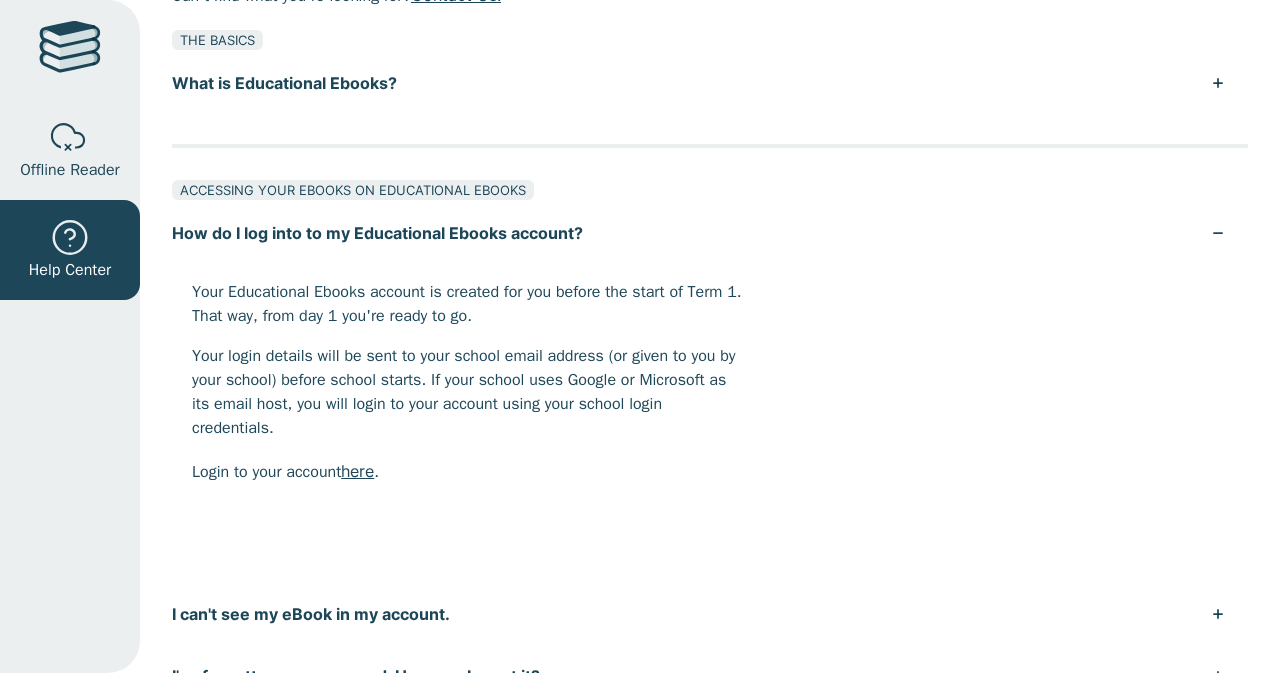 click on "How do I log into to my Educational Ebooks account?" at bounding box center (710, 233) 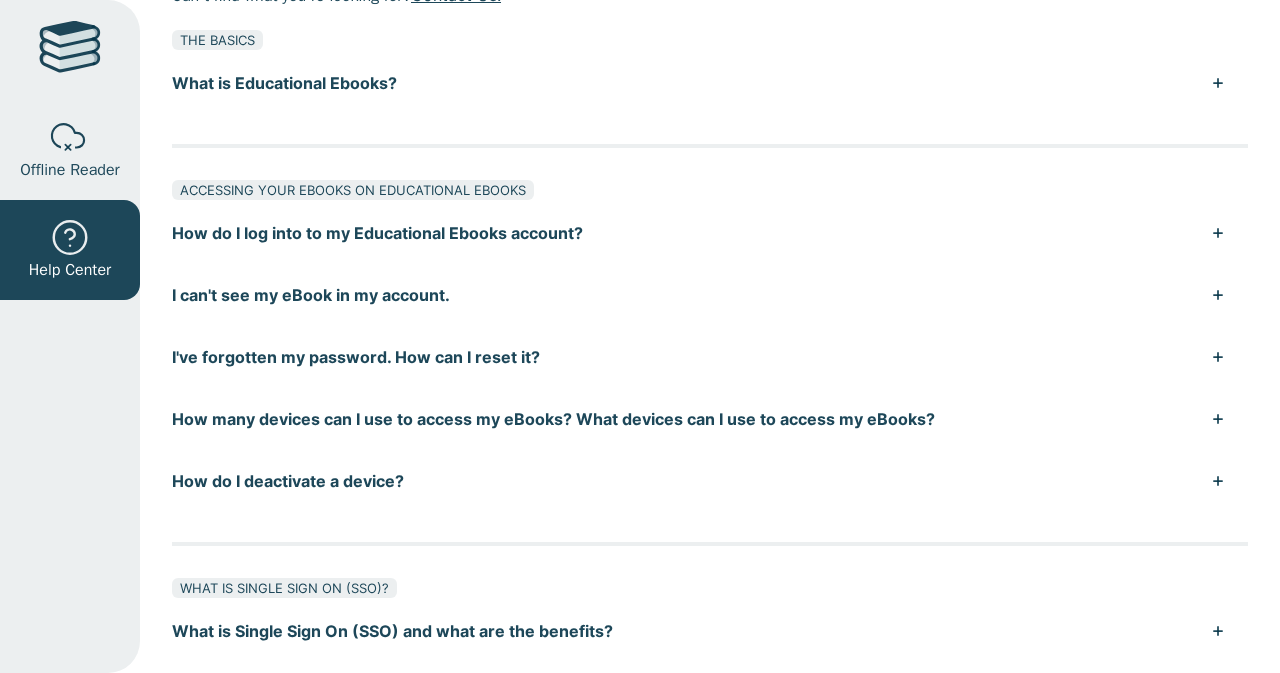 click on "What is Educational Ebooks?" at bounding box center (710, 83) 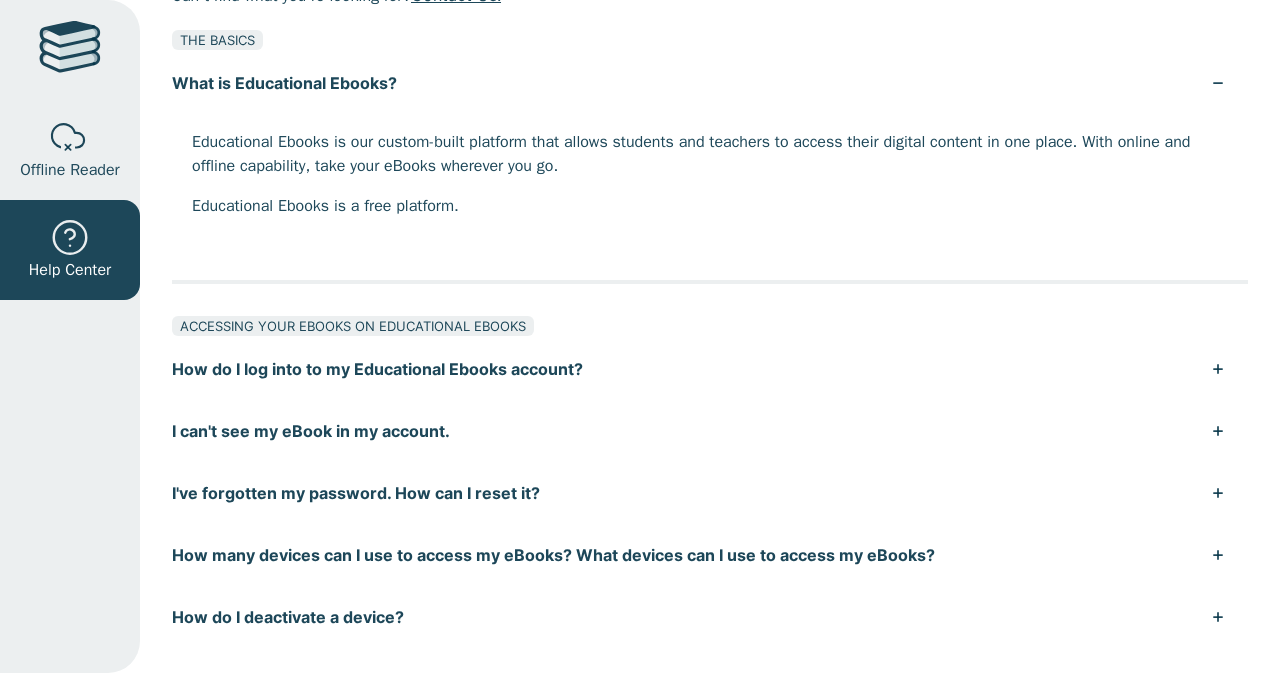 click on "What is Educational Ebooks?" at bounding box center [710, 83] 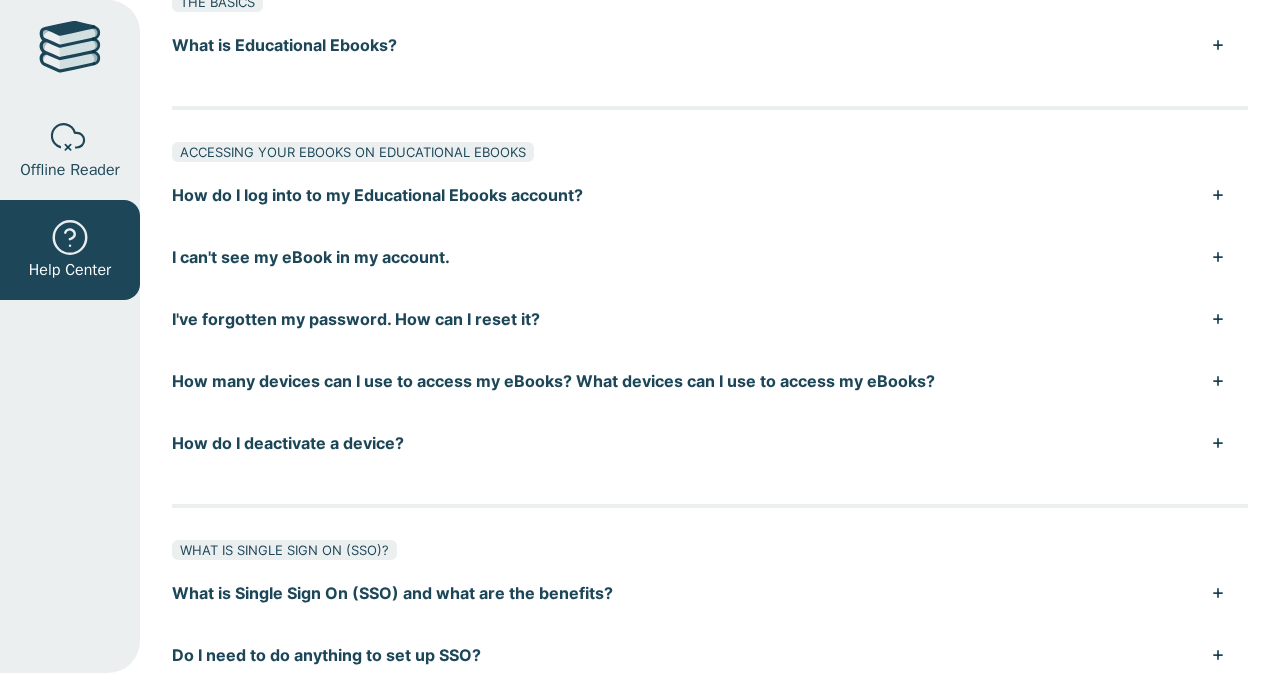 scroll, scrollTop: 147, scrollLeft: 0, axis: vertical 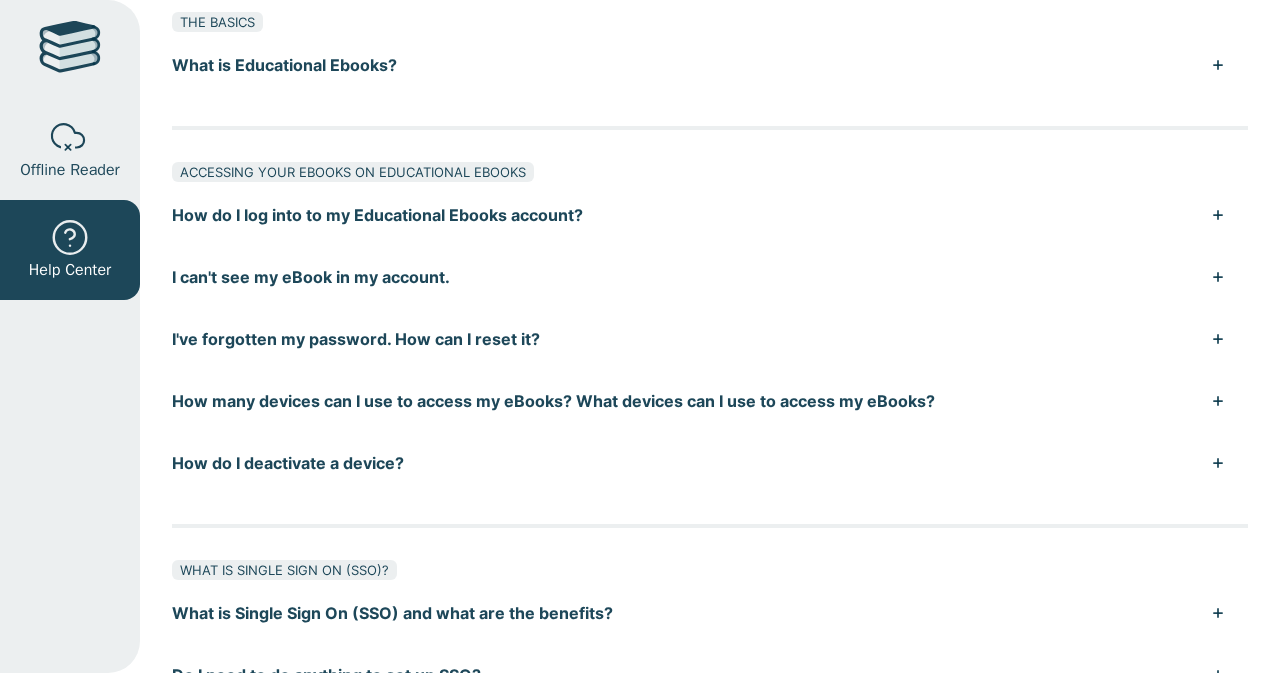 click on "How many devices can I use to access my eBooks? What devices can I use to access my eBooks?" at bounding box center (710, 401) 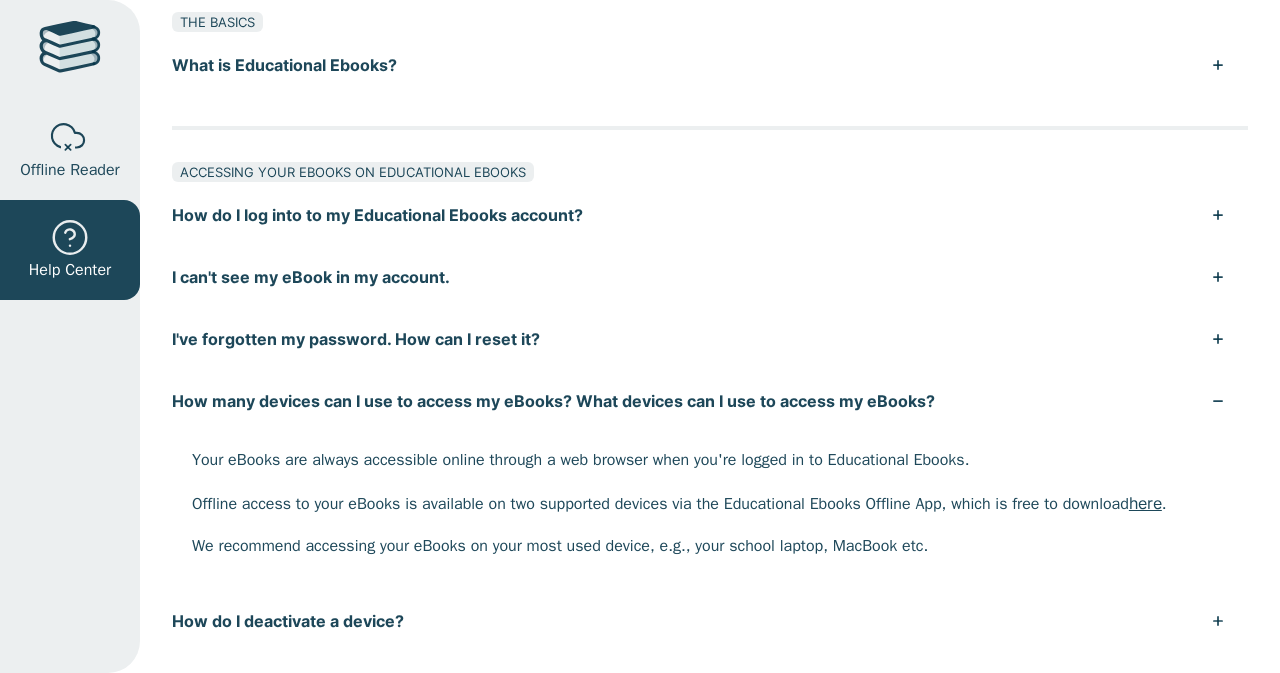 click on "How many devices can I use to access my eBooks? What devices can I use to access my eBooks?" at bounding box center (710, 401) 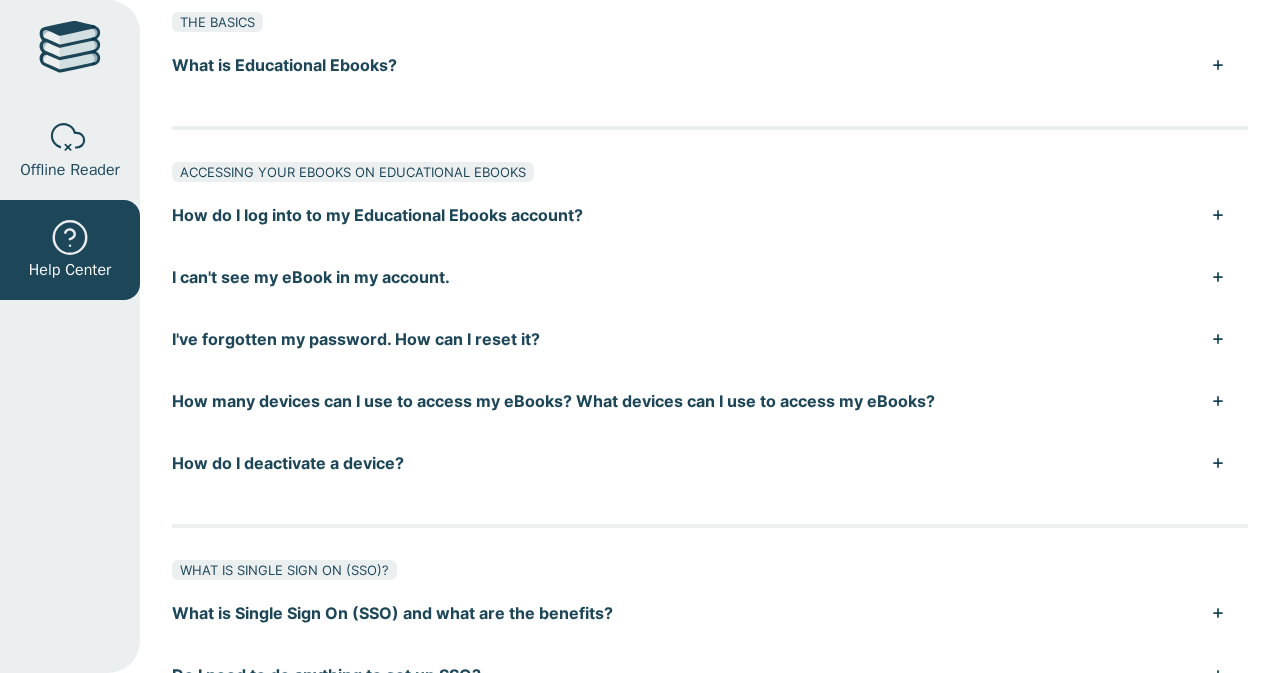 drag, startPoint x: 478, startPoint y: 350, endPoint x: 408, endPoint y: 337, distance: 71.19691 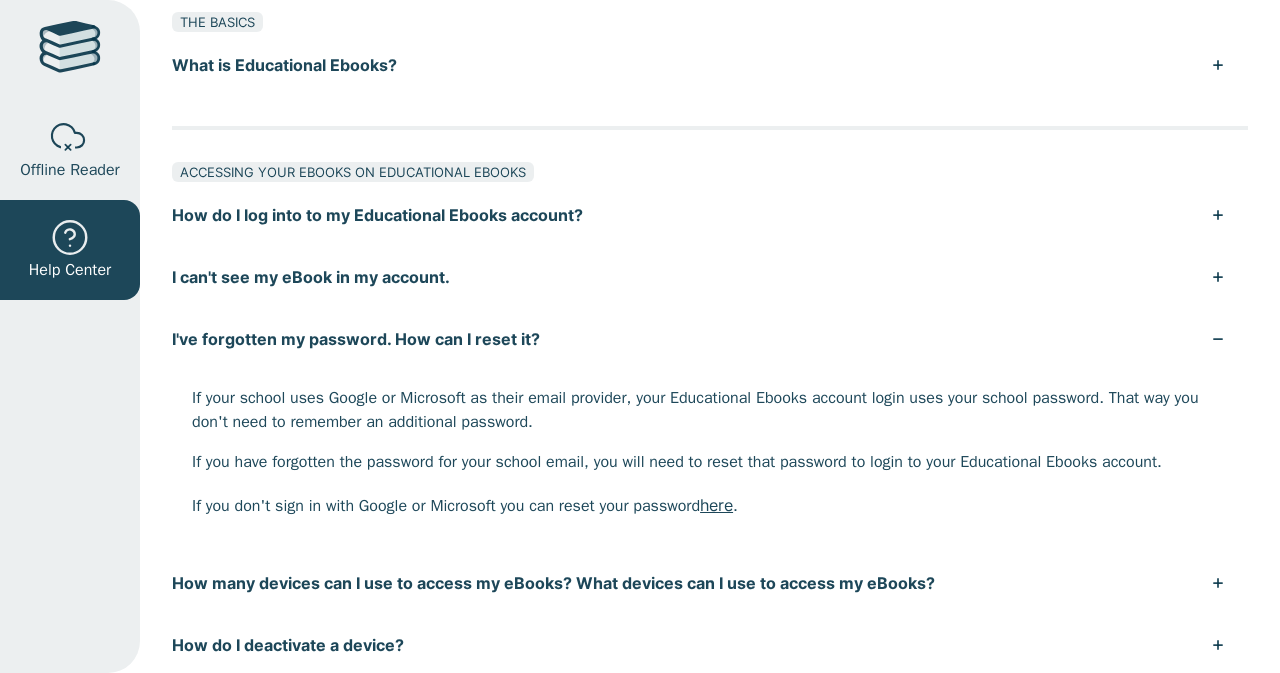 drag, startPoint x: 377, startPoint y: 335, endPoint x: 454, endPoint y: 394, distance: 97.00516 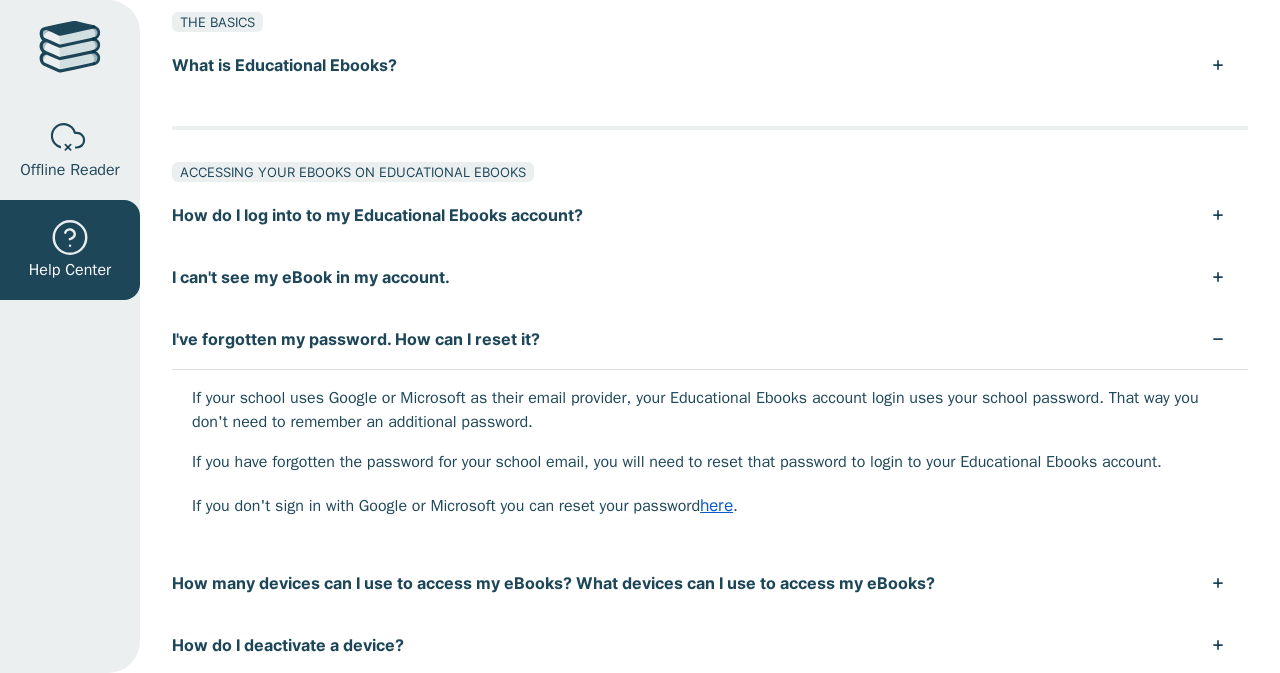 click on "here" at bounding box center (716, 505) 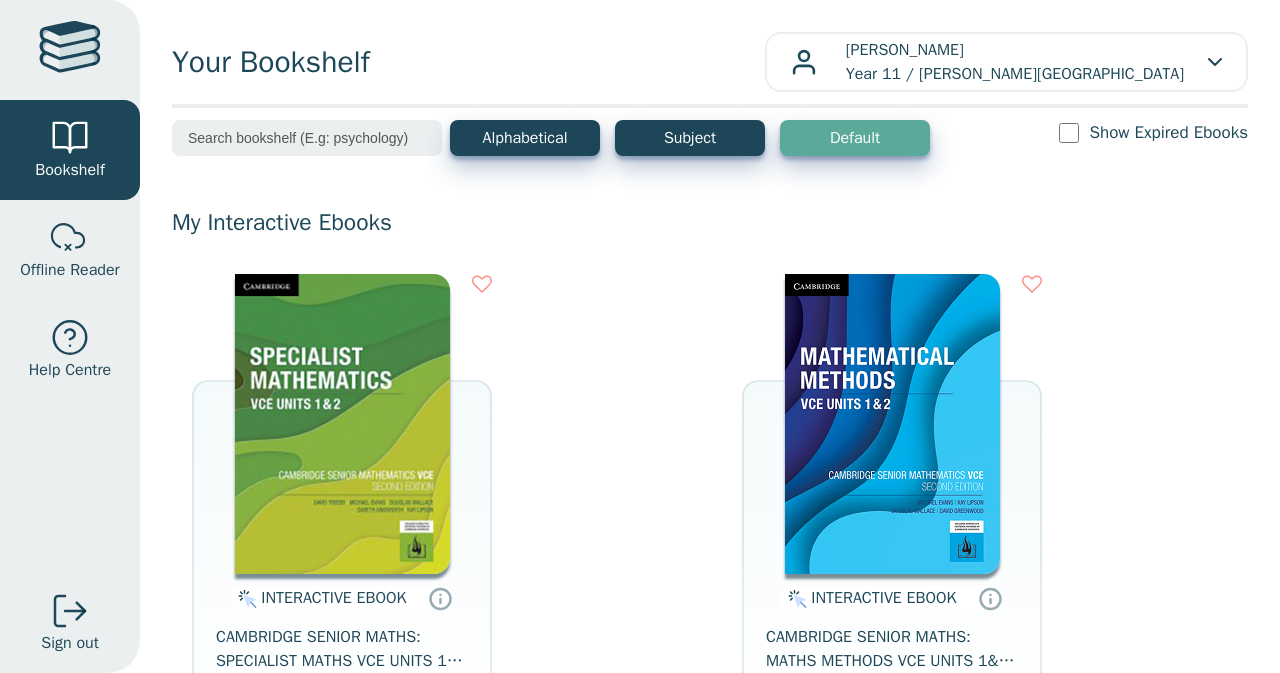 scroll, scrollTop: 0, scrollLeft: 0, axis: both 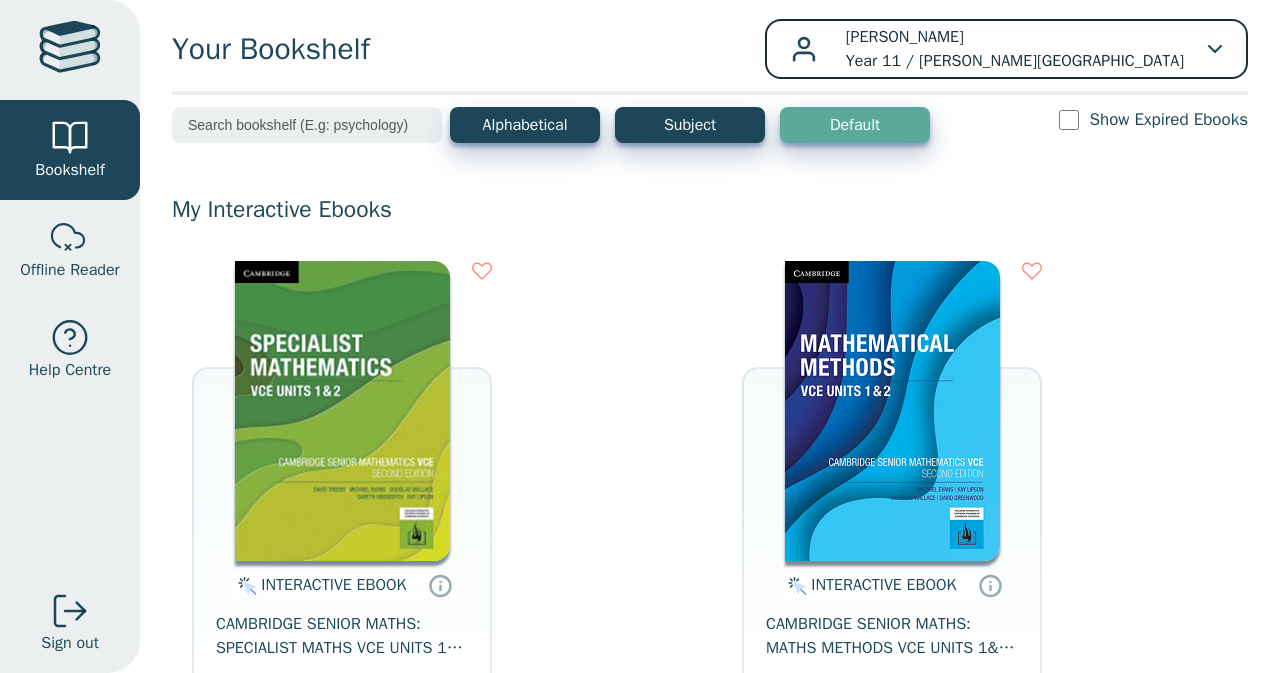 click on "Jeremy Driver
Year 11 / Blackburn High School" at bounding box center (1015, 49) 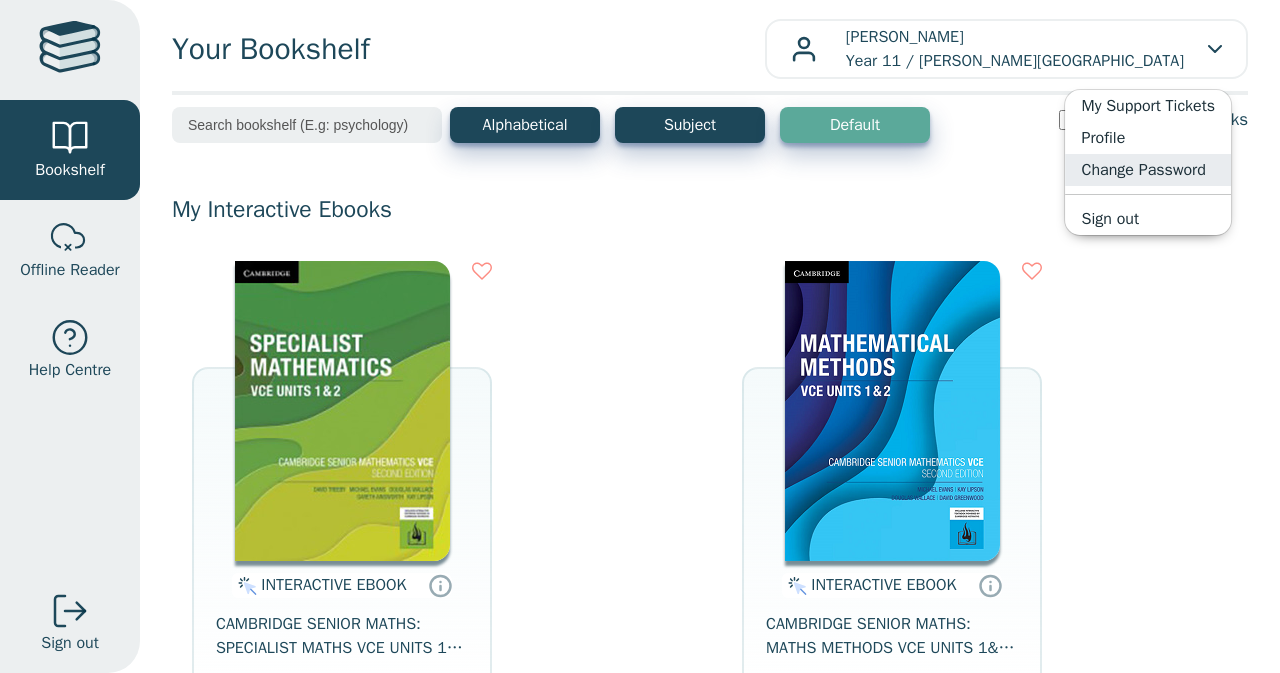 click on "Change Password" at bounding box center (1149, 170) 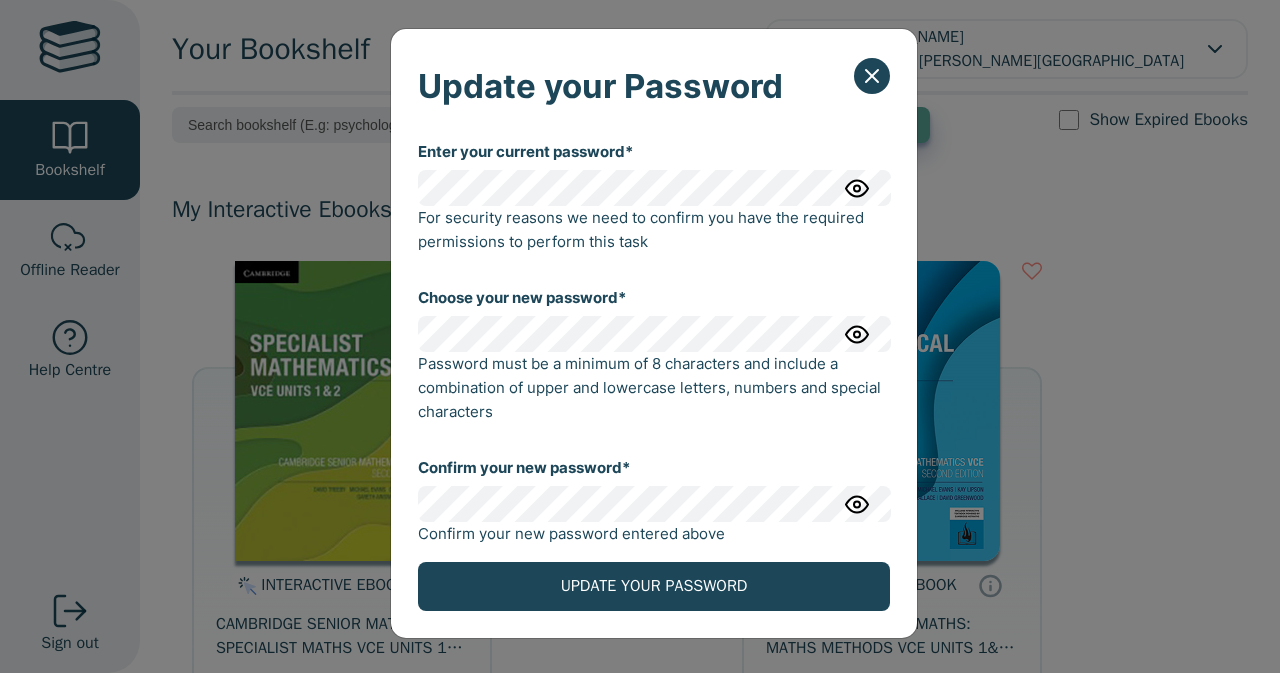 click at bounding box center [857, 188] 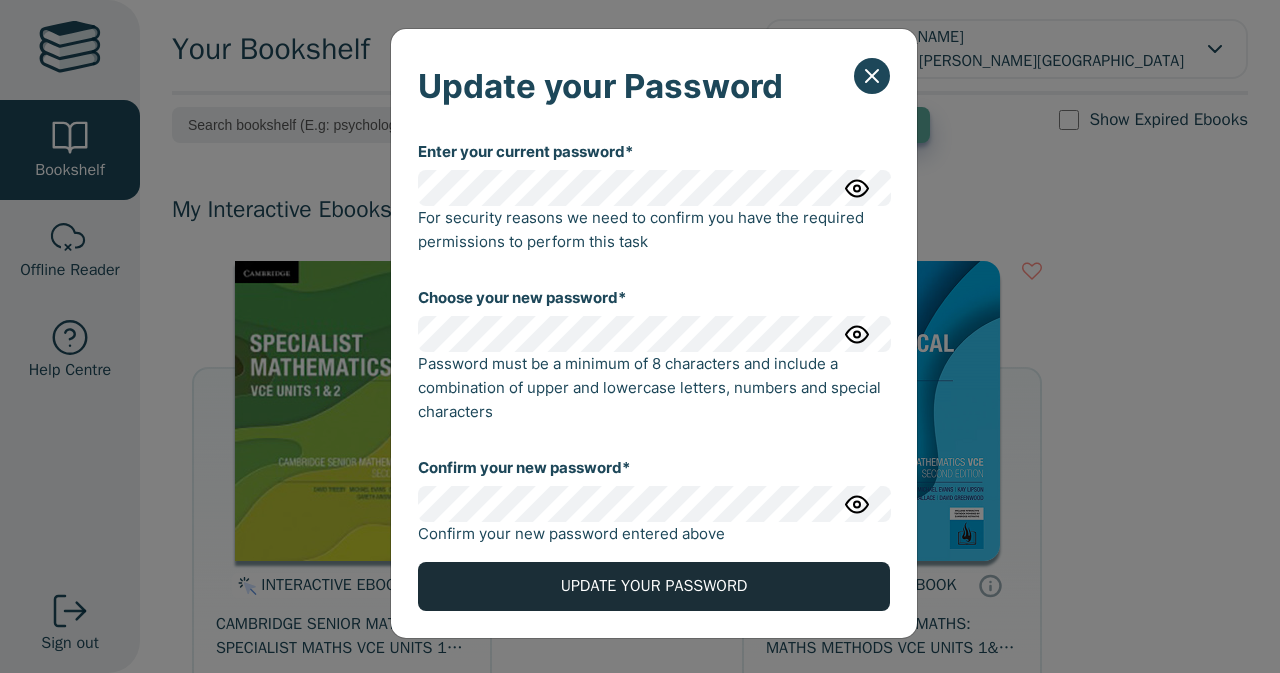 click on "UPDATE YOUR PASSWORD" at bounding box center [654, 586] 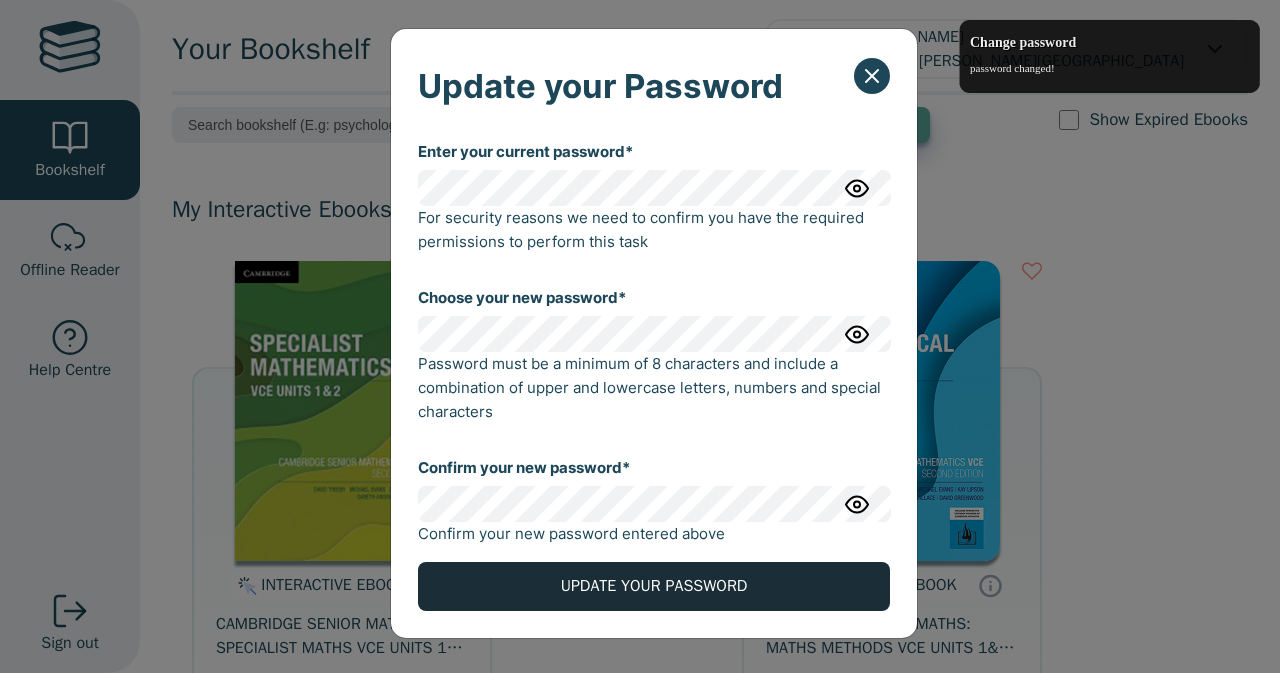 click on "UPDATE YOUR PASSWORD" at bounding box center (654, 586) 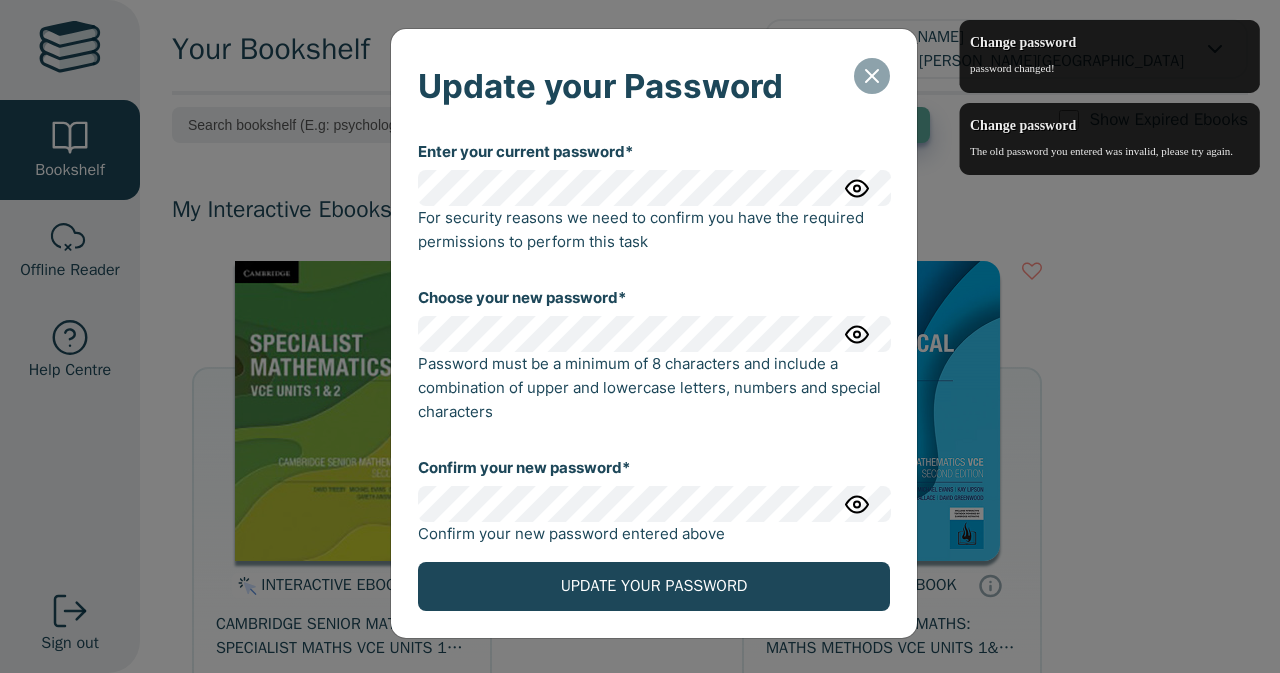 click 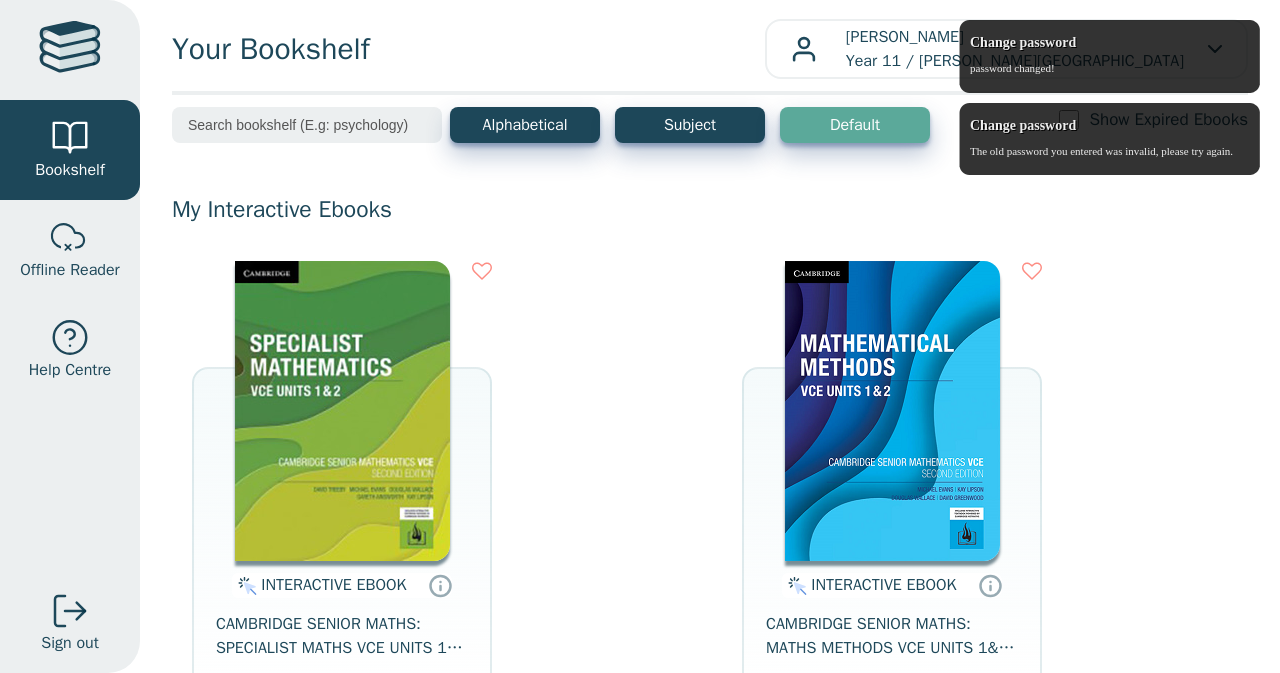 click on "My Interactive Ebooks" at bounding box center (710, 210) 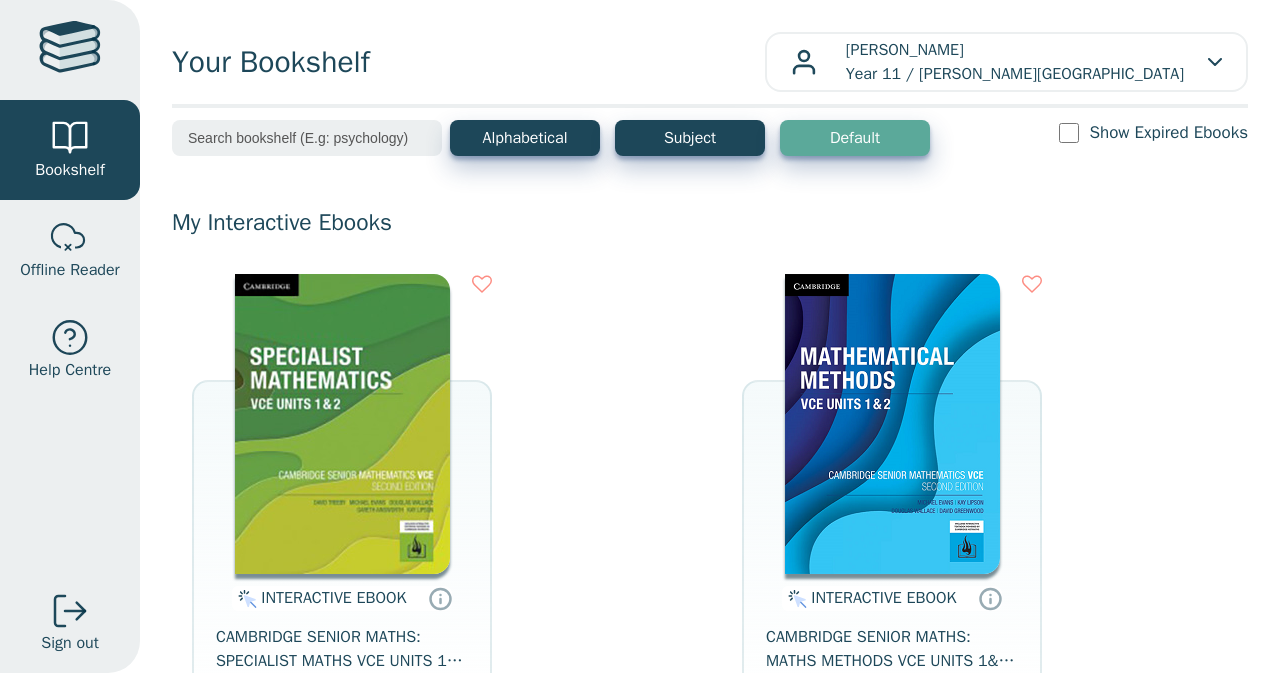 scroll, scrollTop: 0, scrollLeft: 0, axis: both 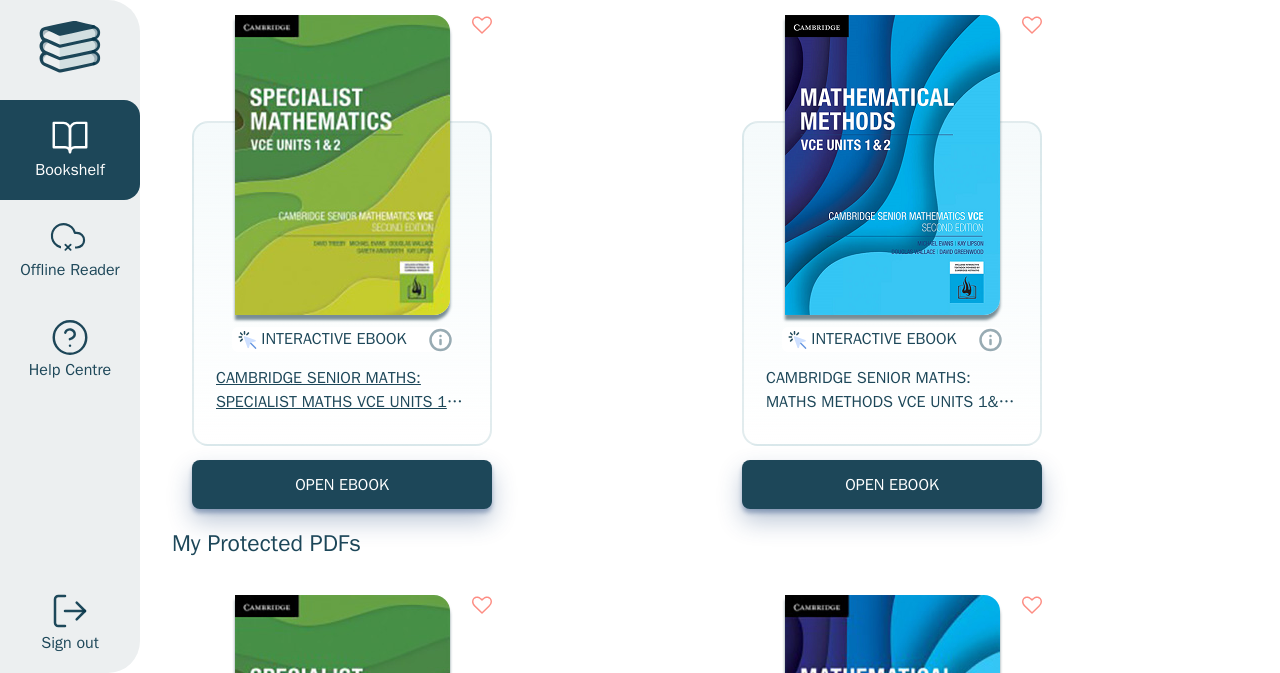 click on "CAMBRIDGE SENIOR MATHS: SPECIALIST MATHS VCE UNITS 1&2 EBOOK 2E" at bounding box center (342, 390) 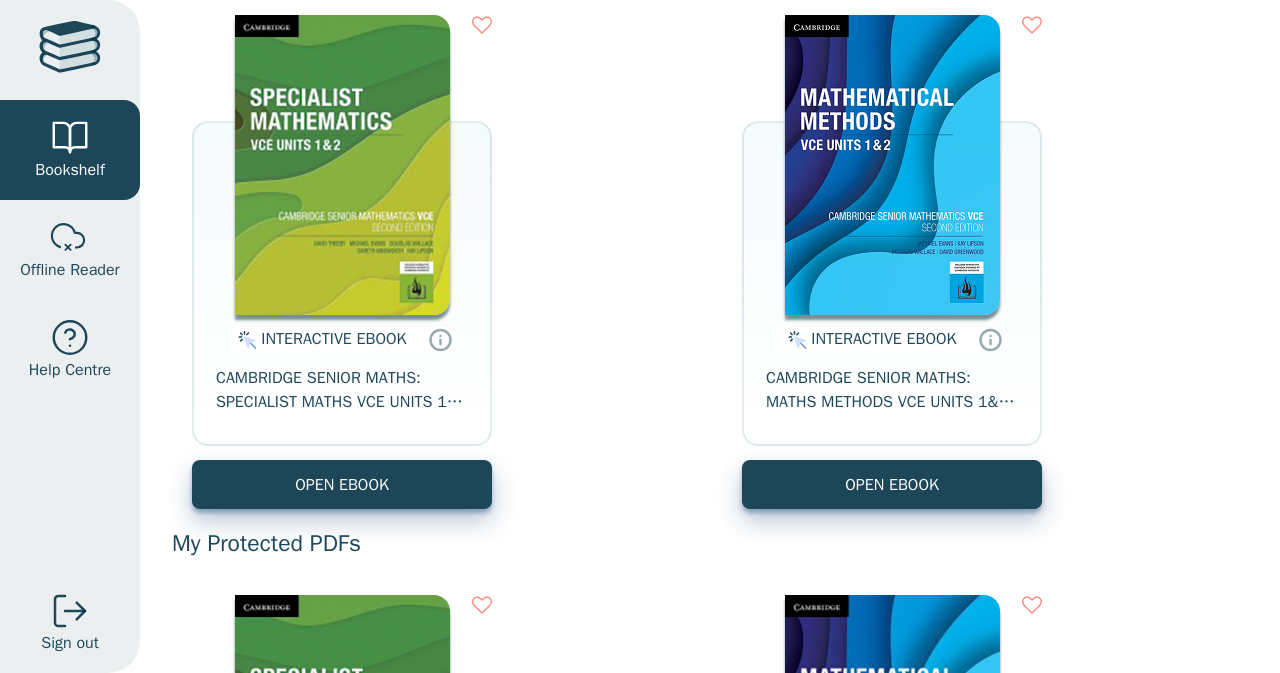 drag, startPoint x: 436, startPoint y: 397, endPoint x: 601, endPoint y: 466, distance: 178.8463 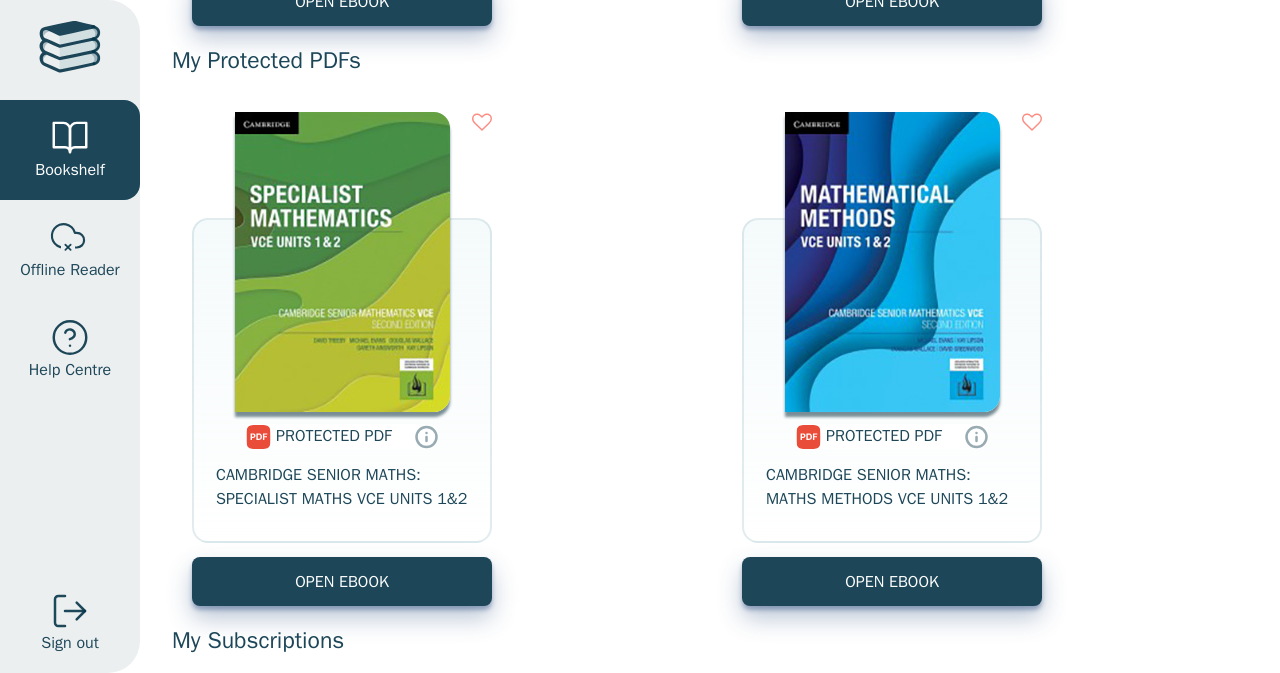 scroll, scrollTop: 824, scrollLeft: 0, axis: vertical 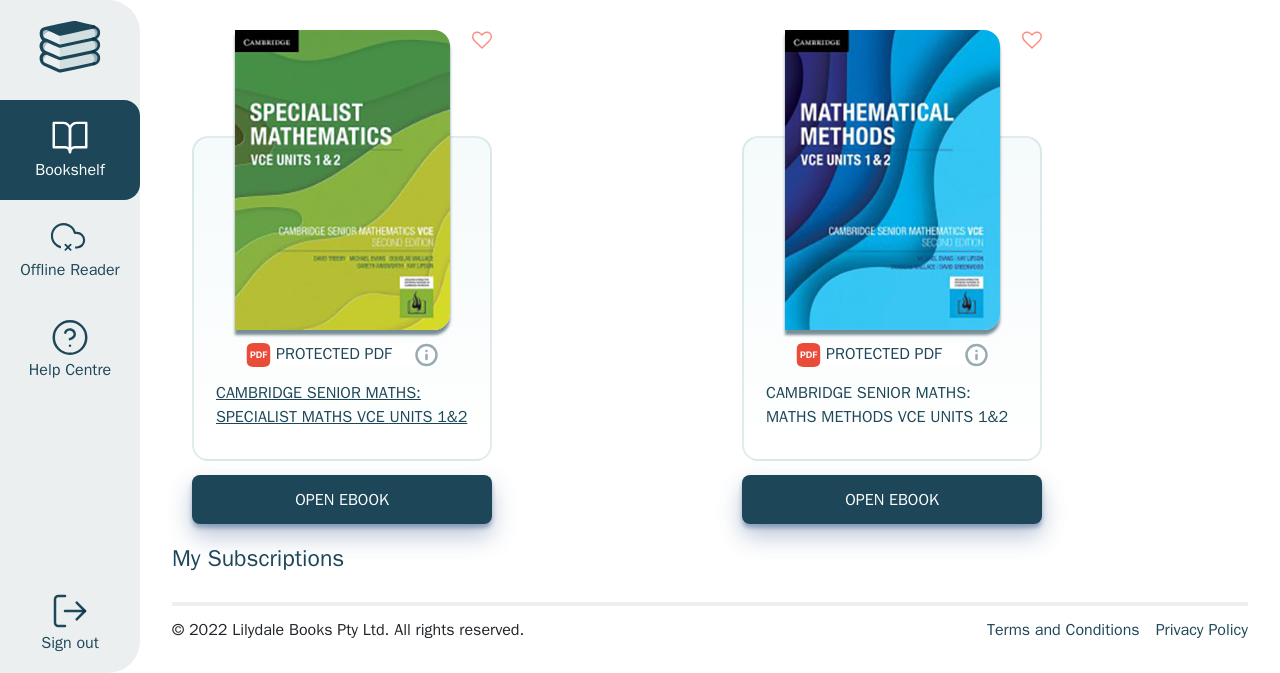 click on "CAMBRIDGE SENIOR MATHS: SPECIALIST MATHS VCE UNITS 1&2" at bounding box center [342, 405] 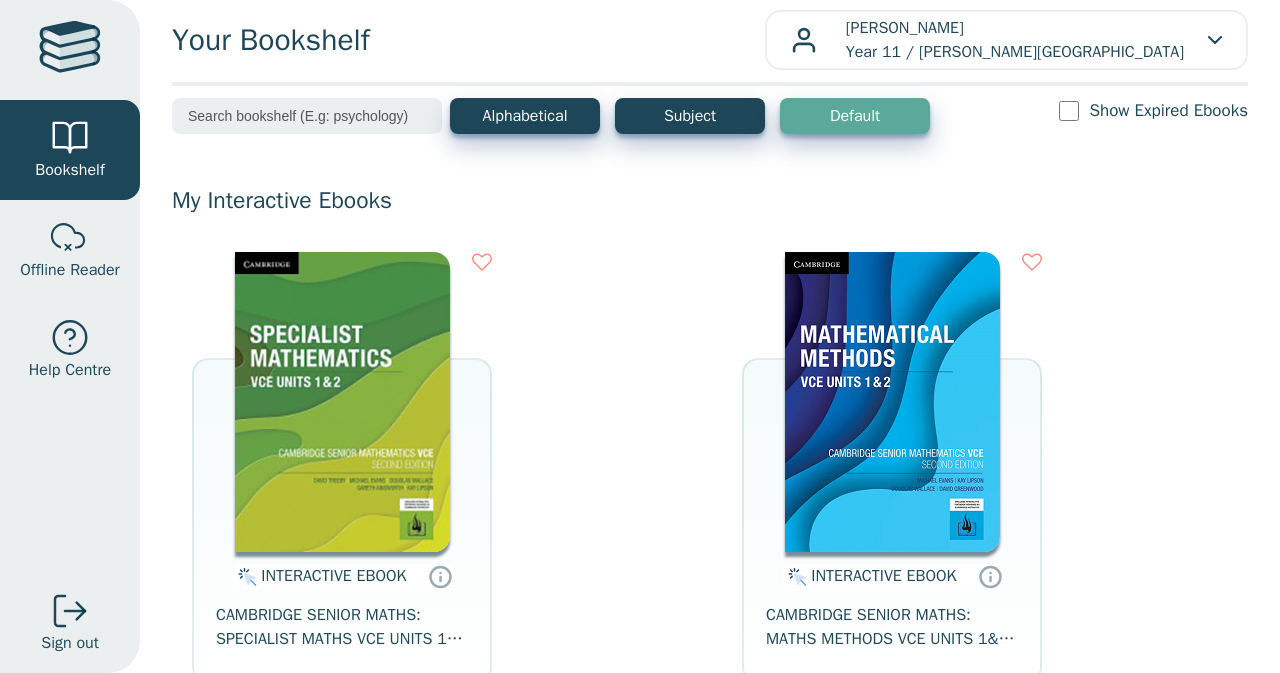 scroll, scrollTop: 20, scrollLeft: 0, axis: vertical 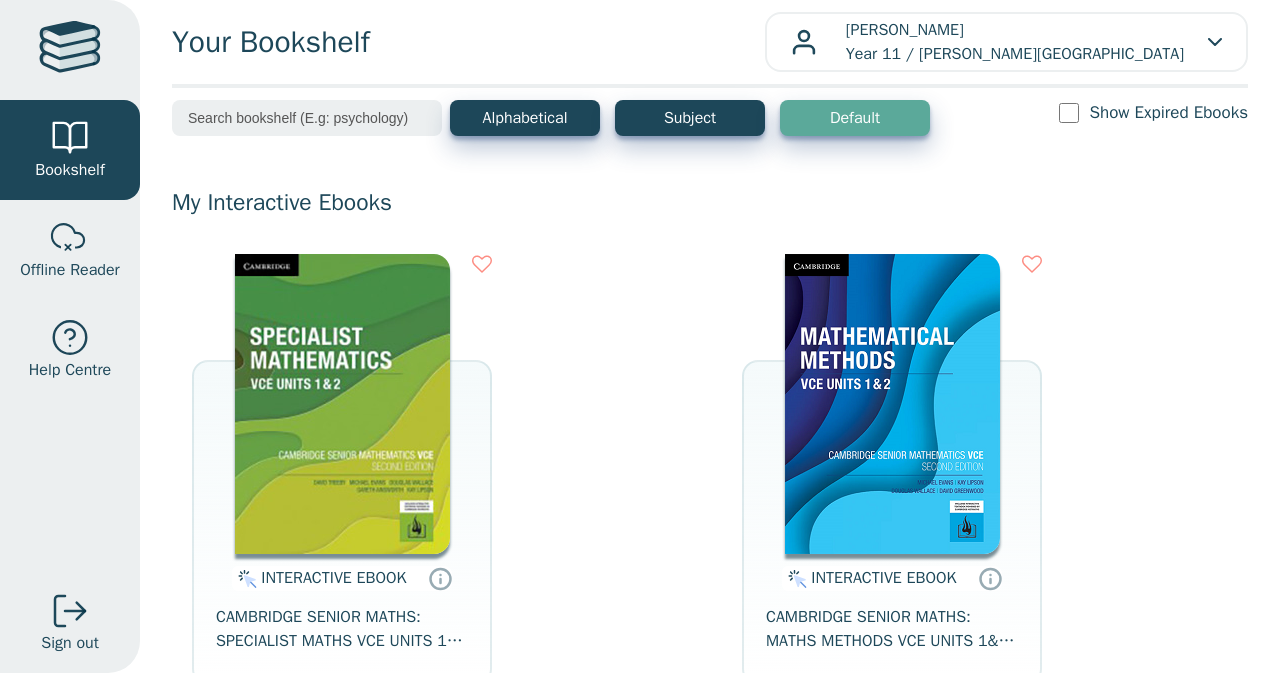 click at bounding box center (342, 404) 